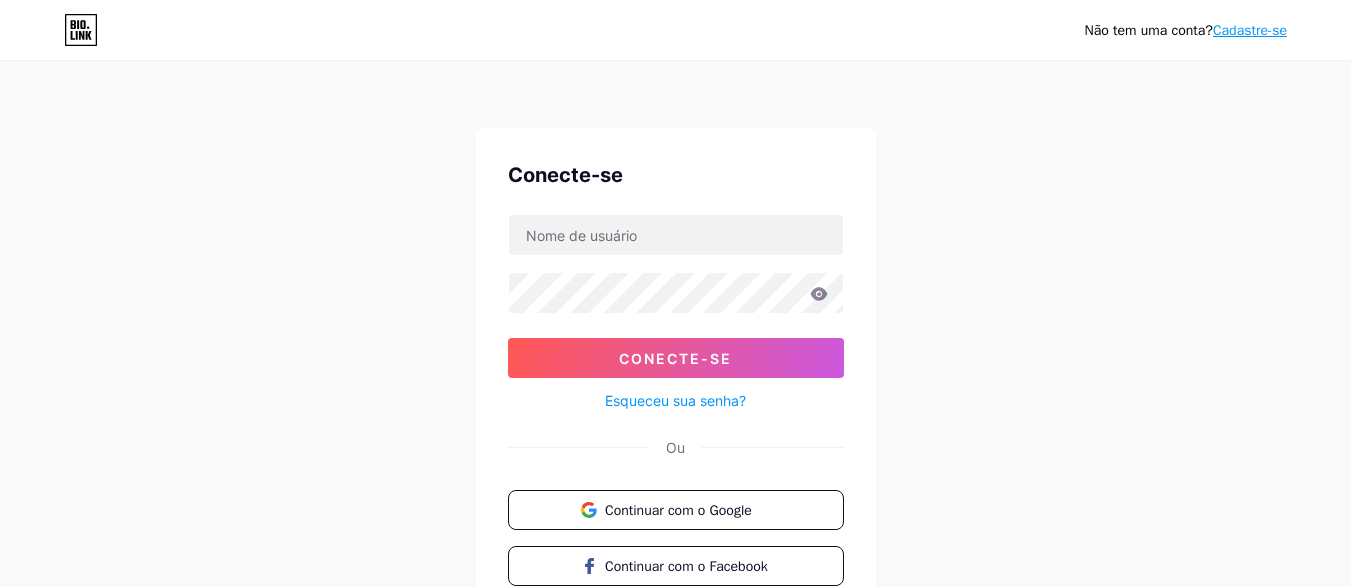 scroll, scrollTop: 100, scrollLeft: 0, axis: vertical 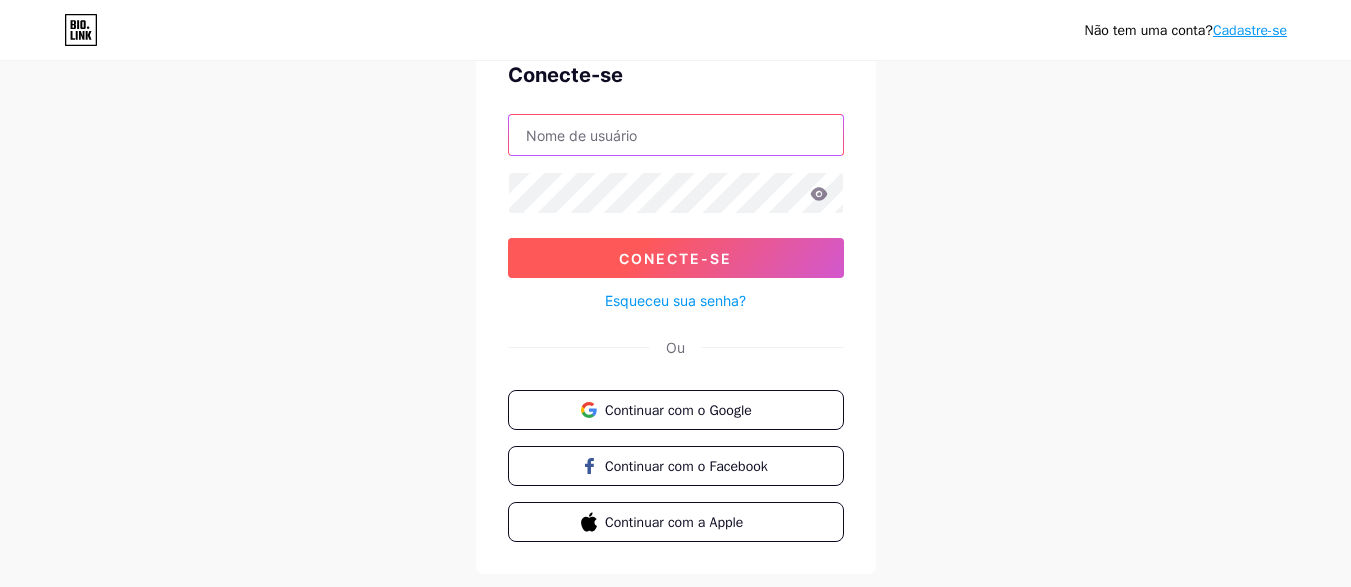 type on "[EMAIL_ADDRESS][DOMAIN_NAME]" 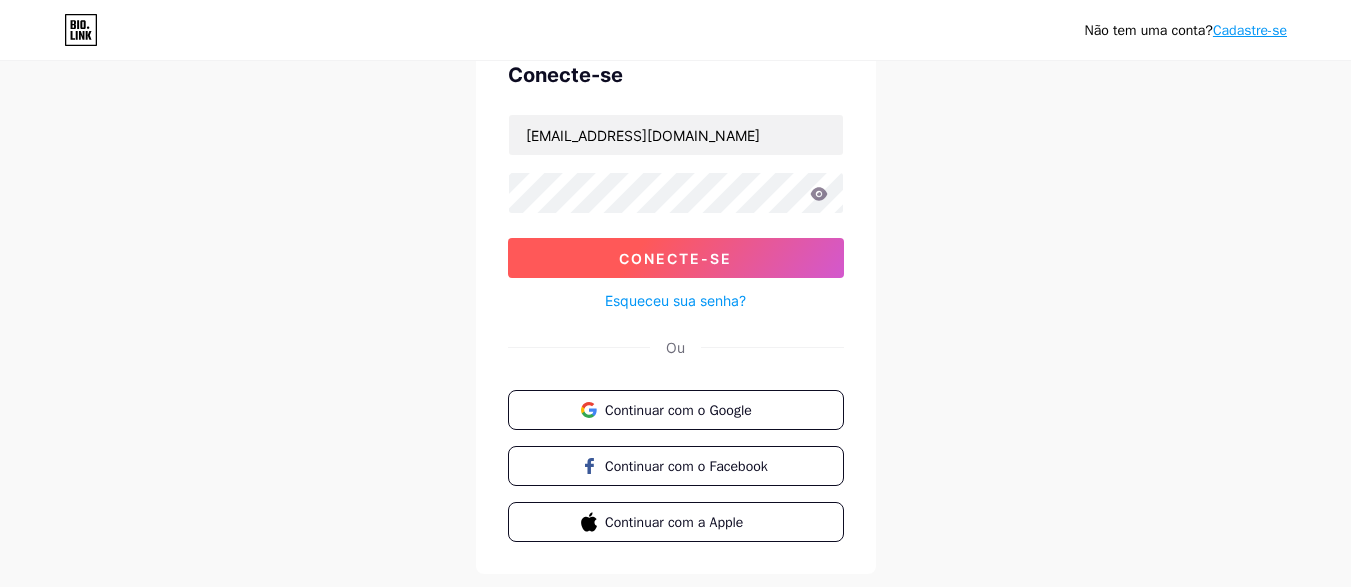click on "Conecte-se" at bounding box center [675, 258] 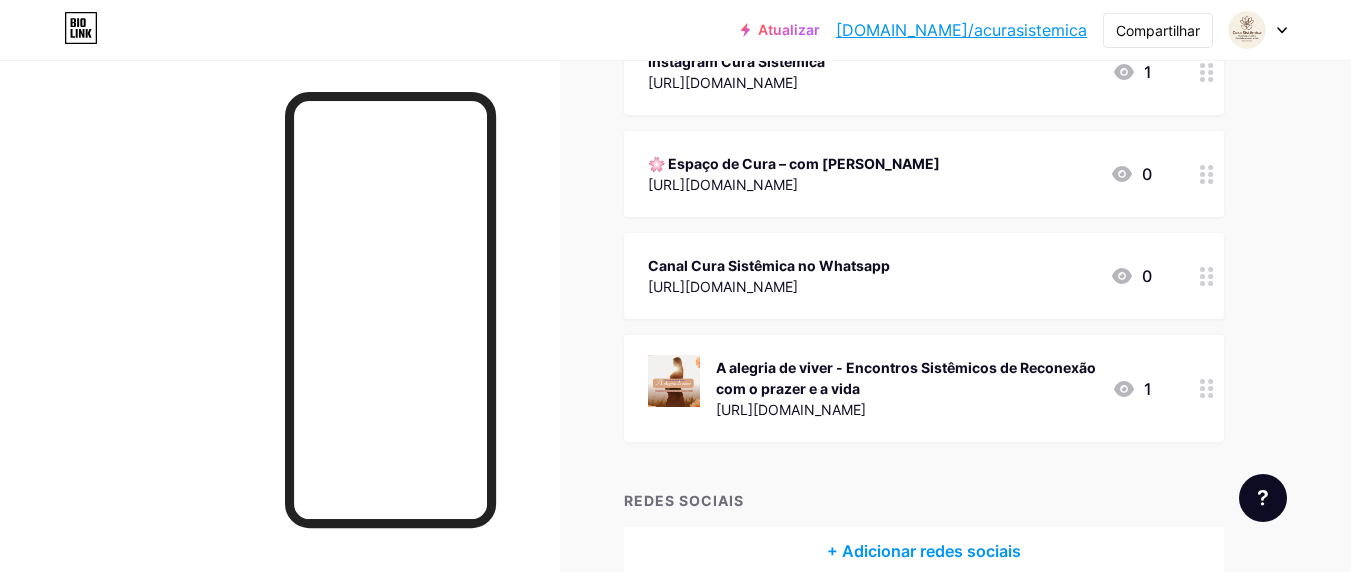 scroll, scrollTop: 400, scrollLeft: 0, axis: vertical 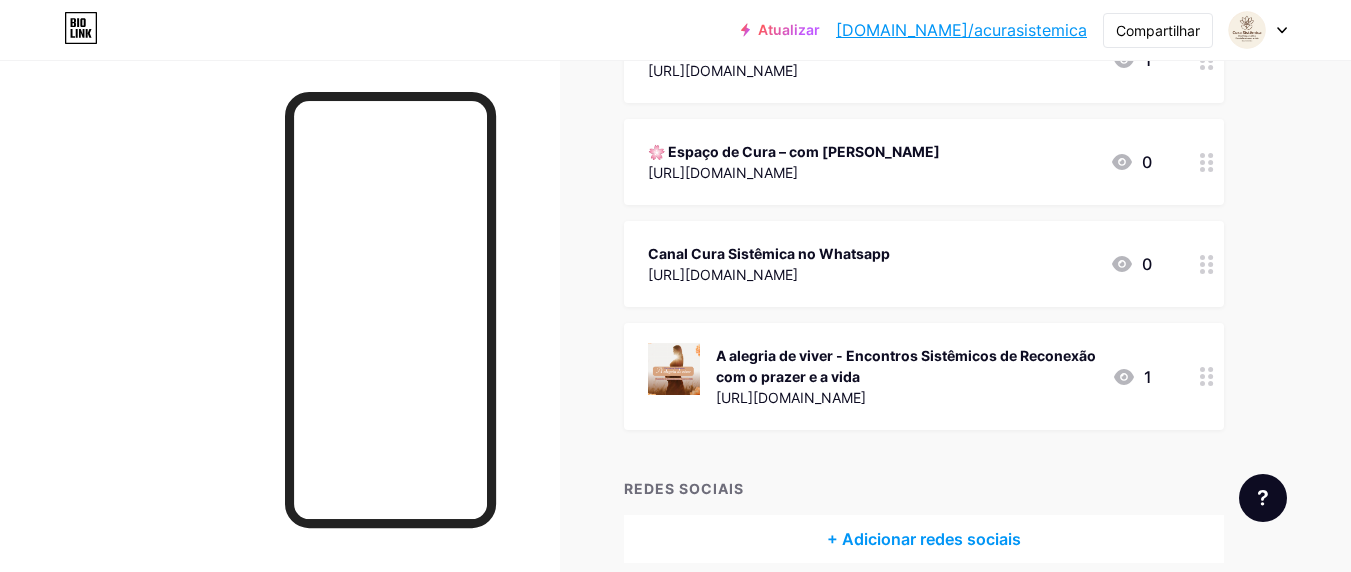 click on "Canal Cura Sistêmica no Whatsapp" at bounding box center (769, 253) 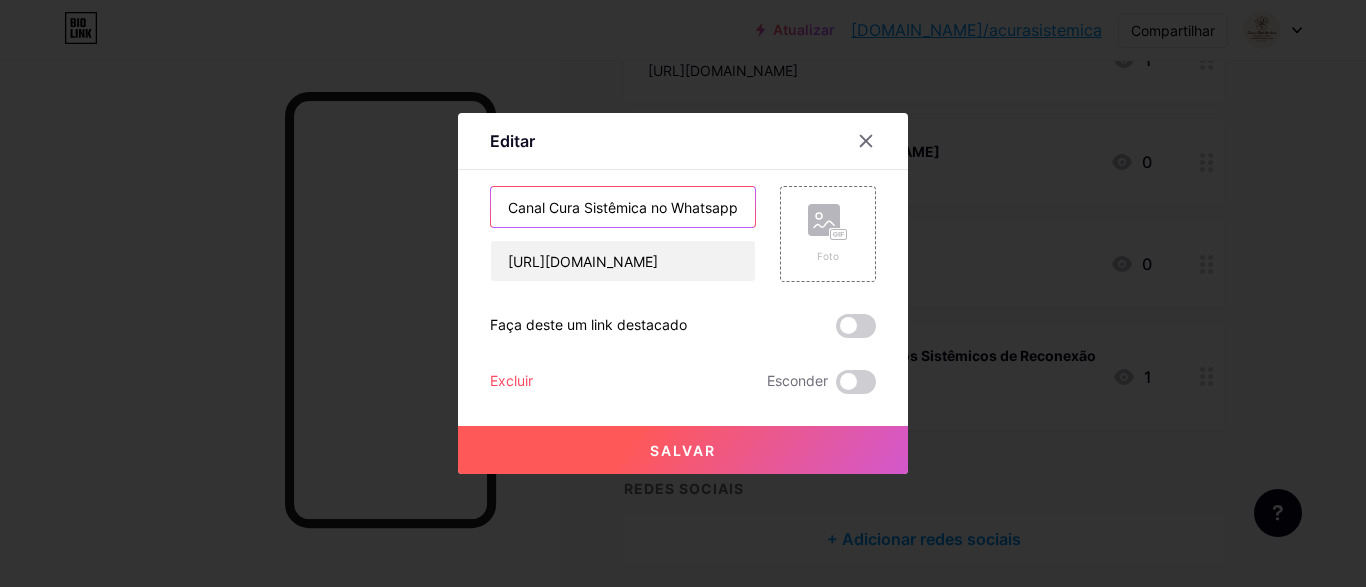 drag, startPoint x: 734, startPoint y: 203, endPoint x: 482, endPoint y: 201, distance: 252.00793 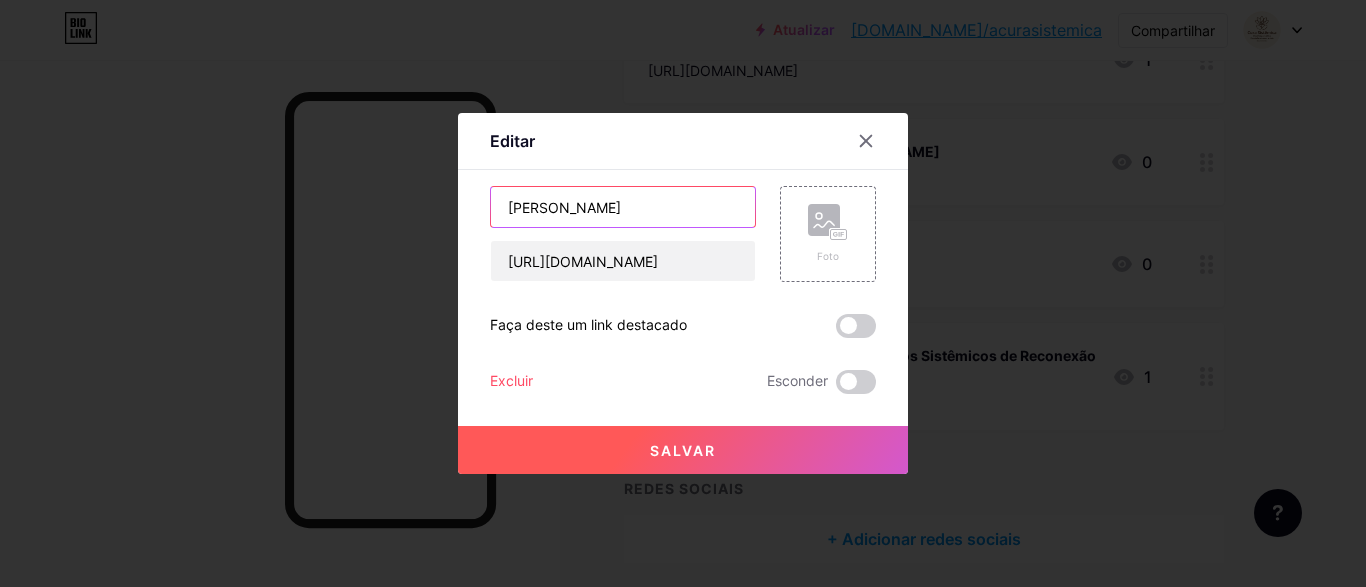 type on "[PERSON_NAME]" 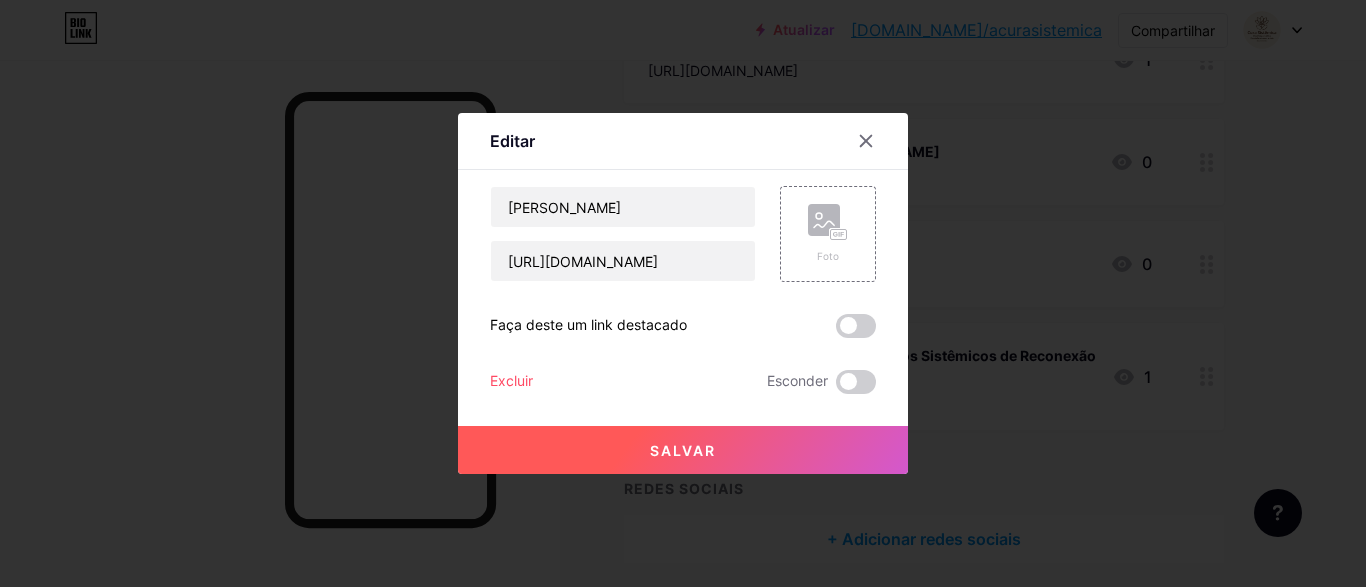 click at bounding box center [856, 326] 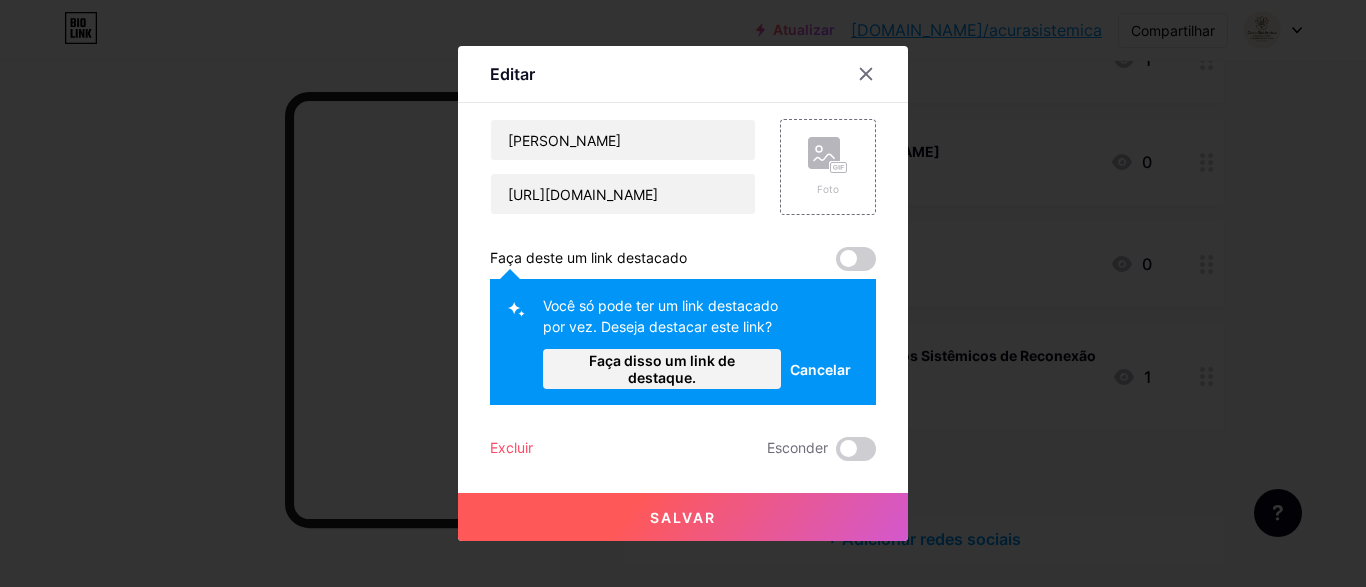 click at bounding box center [856, 259] 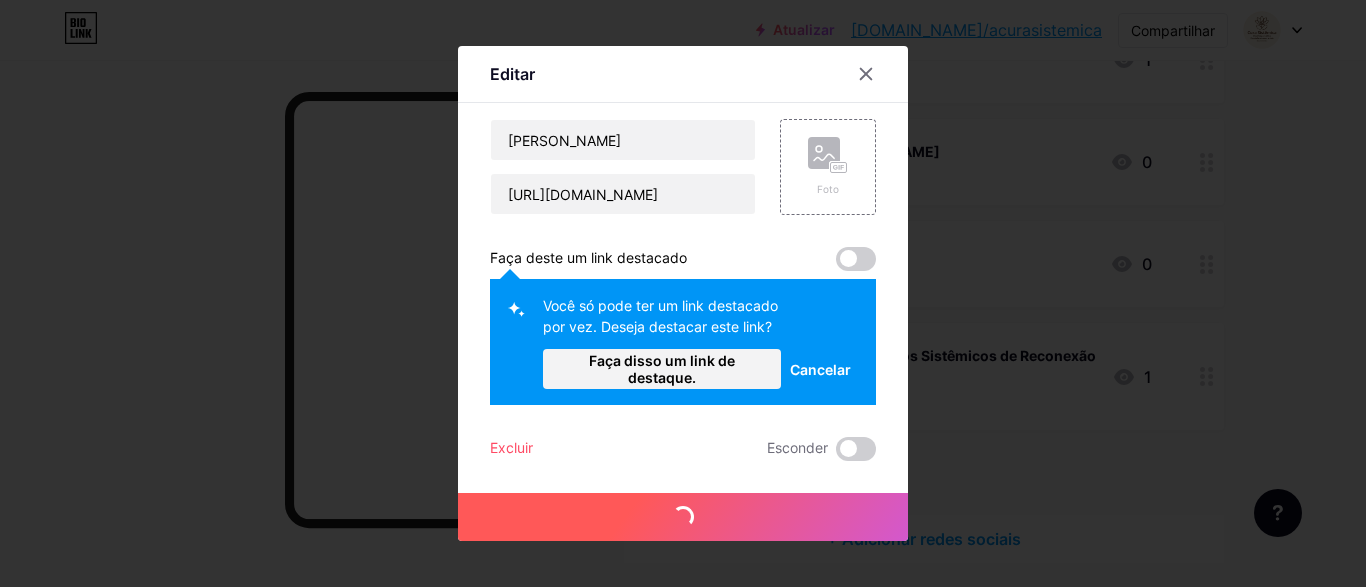 click on "Excluir" at bounding box center (511, 447) 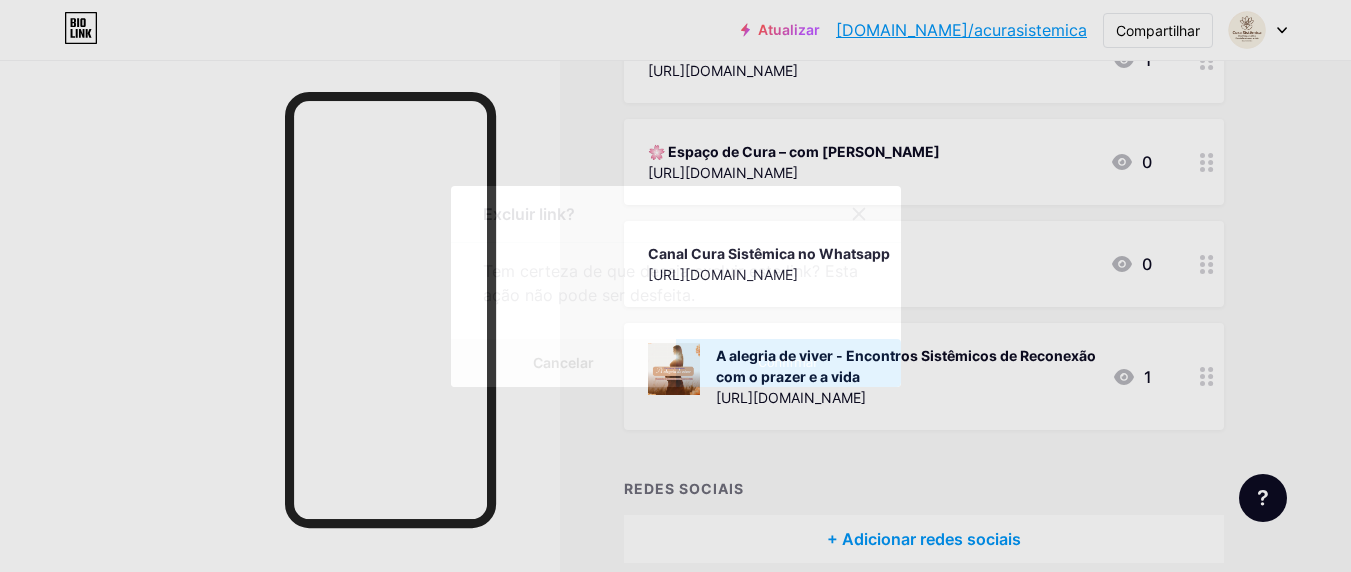 click on "Cancelar" at bounding box center [563, 363] 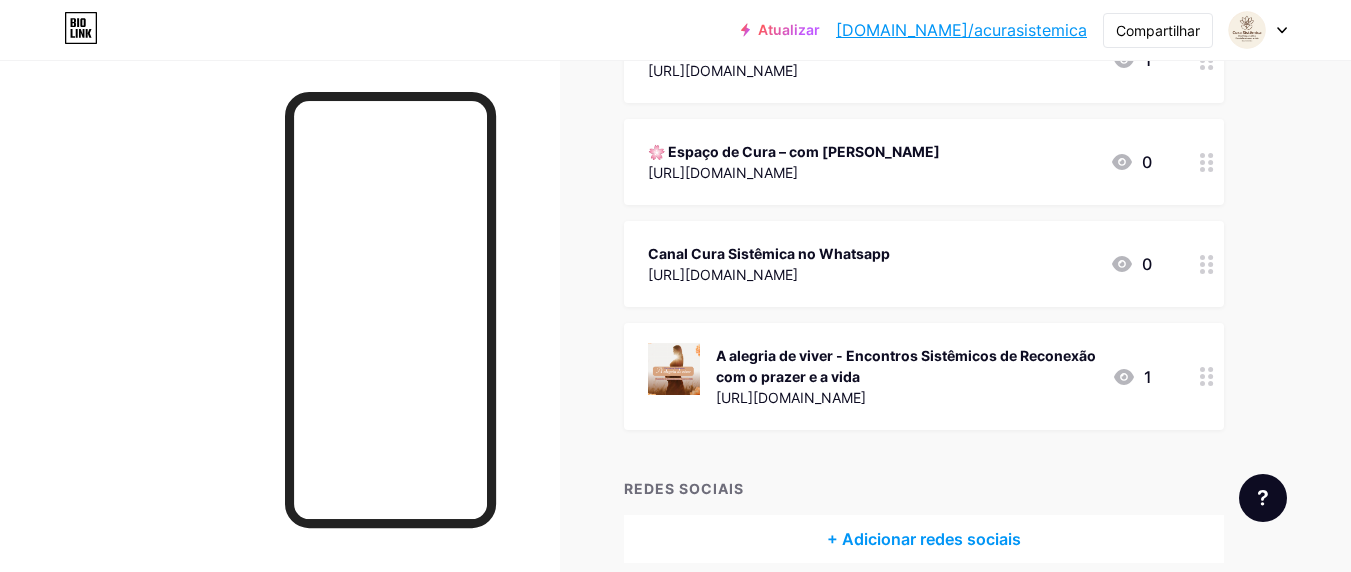 click 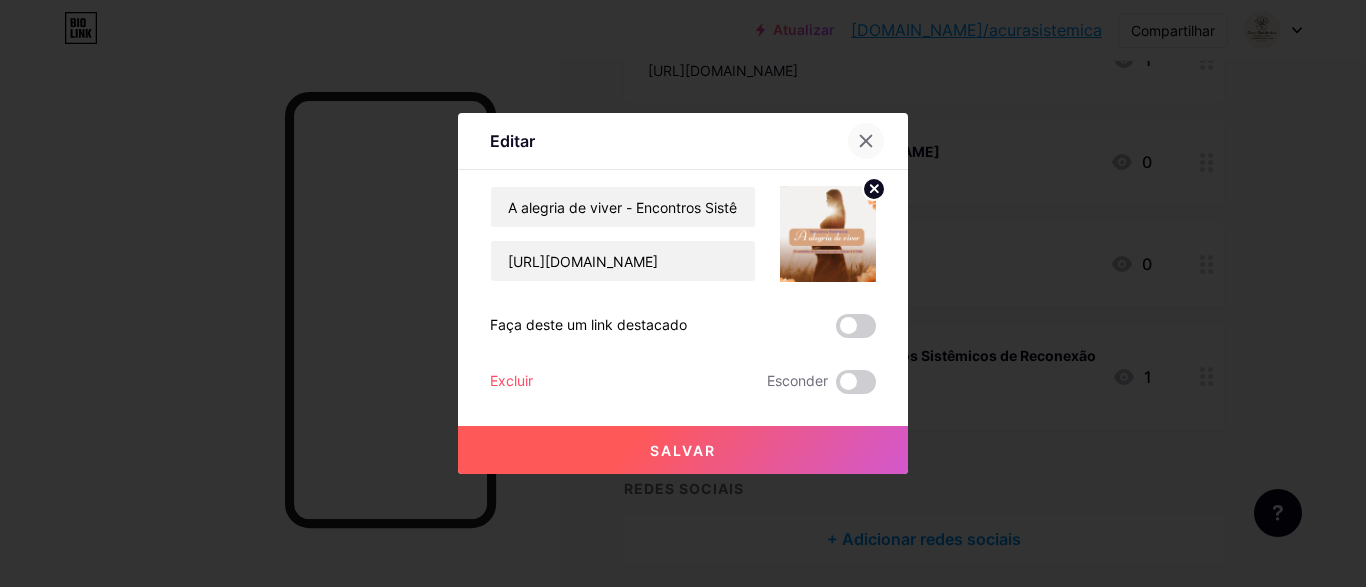 click 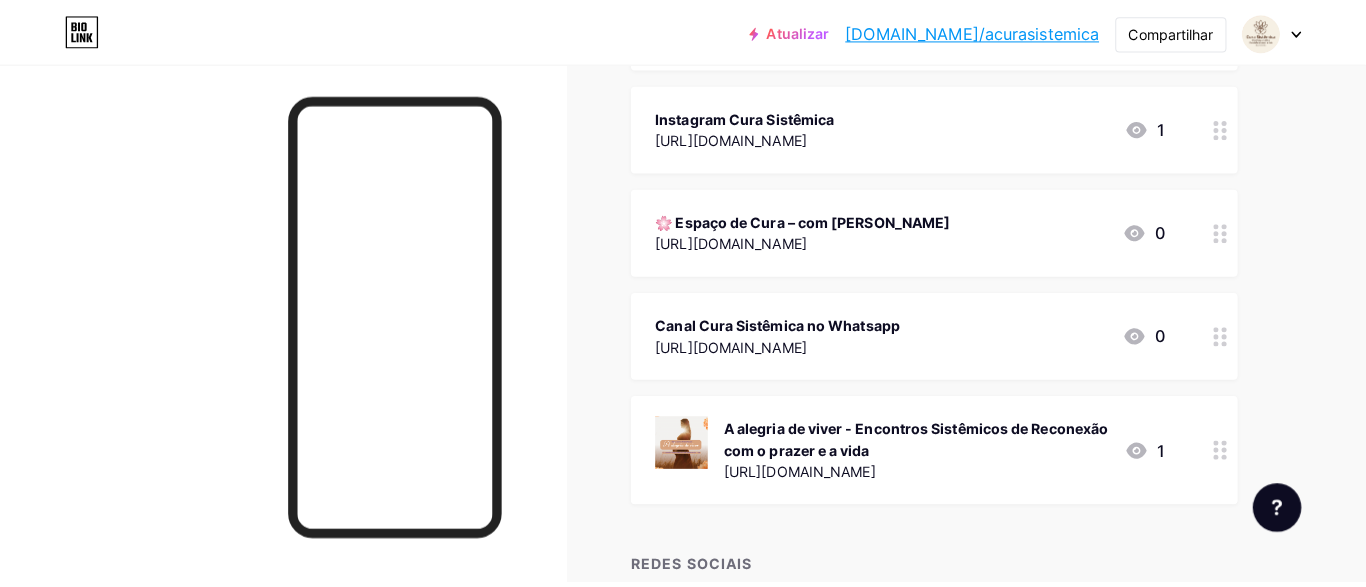 scroll, scrollTop: 300, scrollLeft: 0, axis: vertical 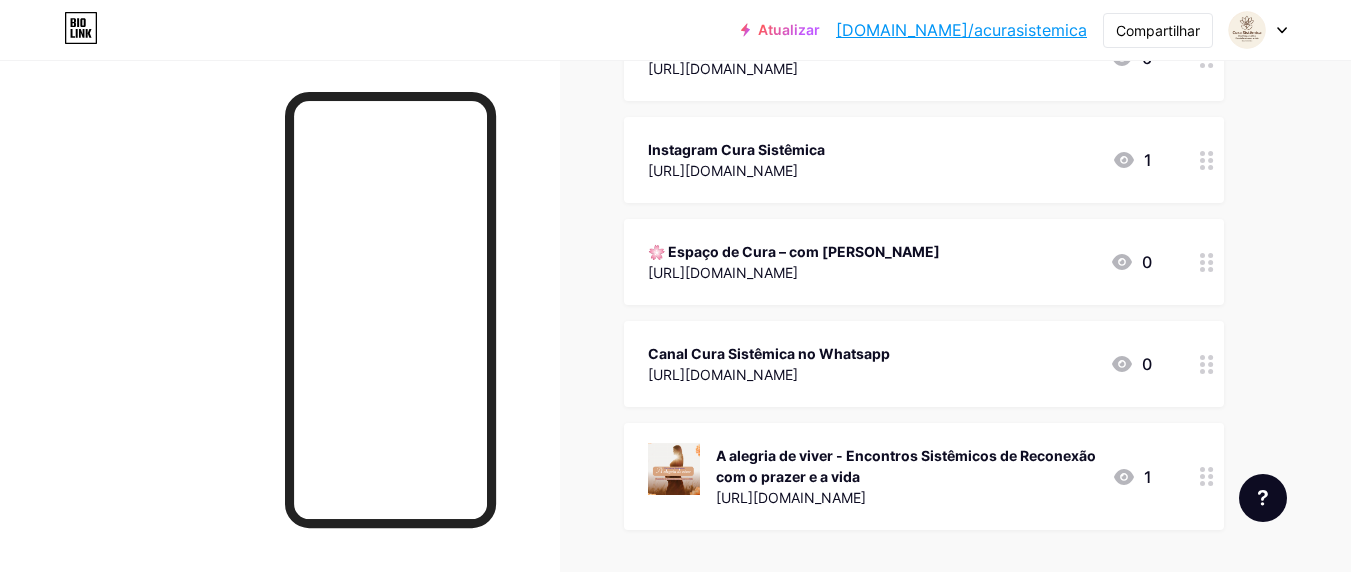 click 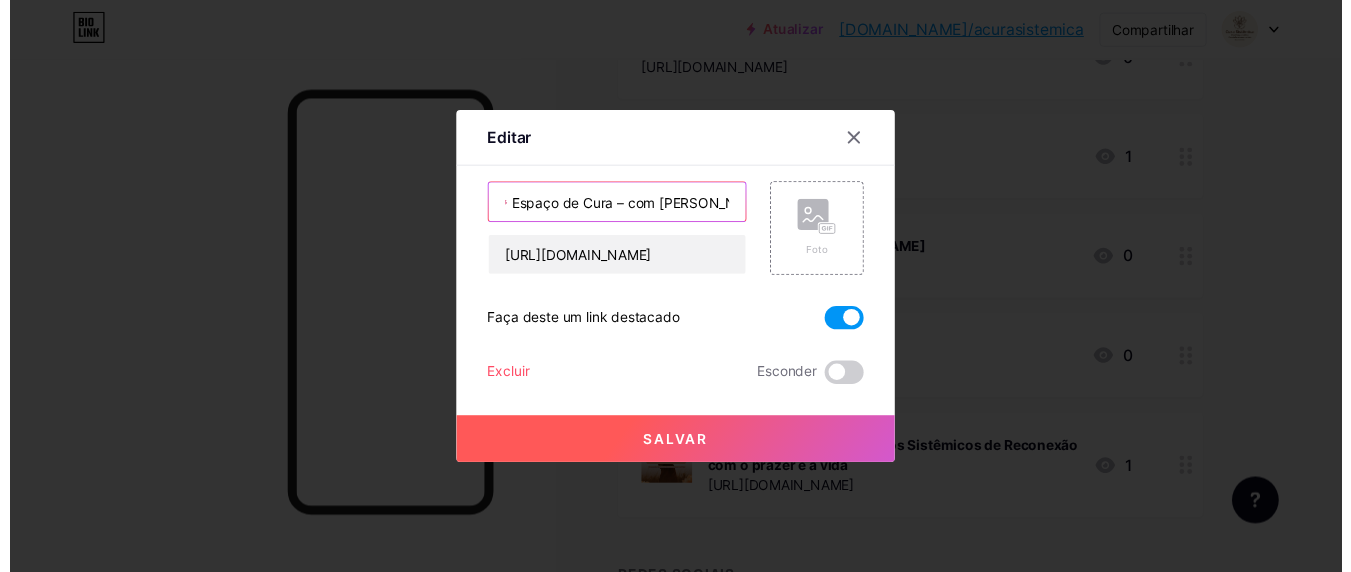 scroll, scrollTop: 0, scrollLeft: 0, axis: both 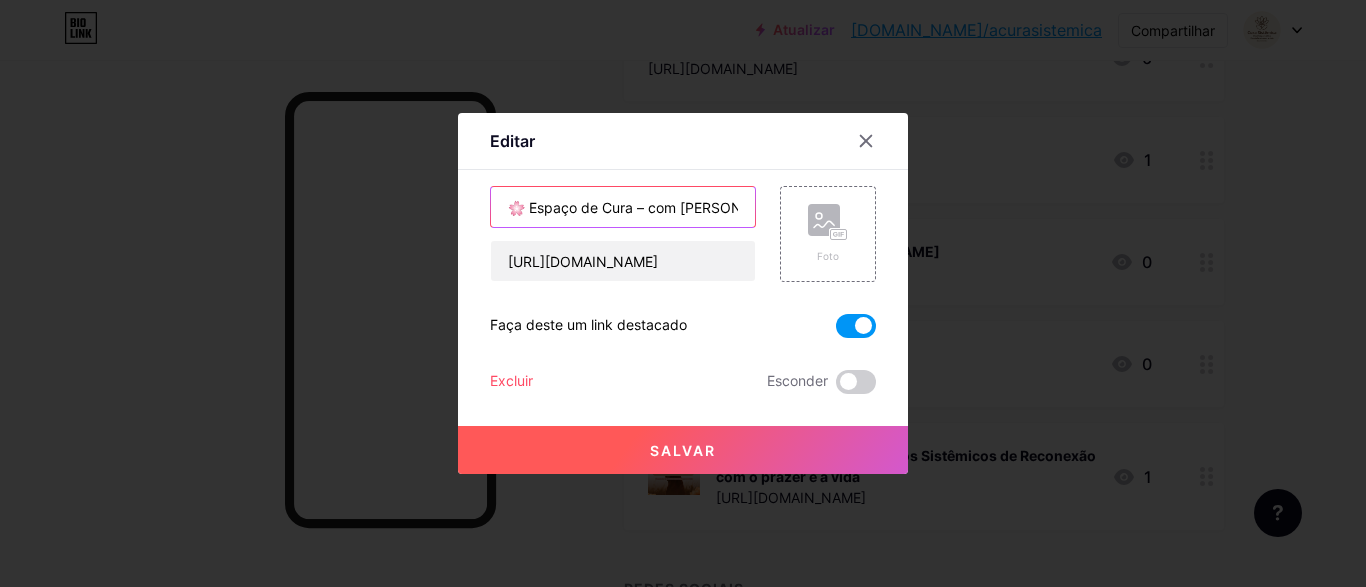 drag, startPoint x: 731, startPoint y: 205, endPoint x: 476, endPoint y: 195, distance: 255.196 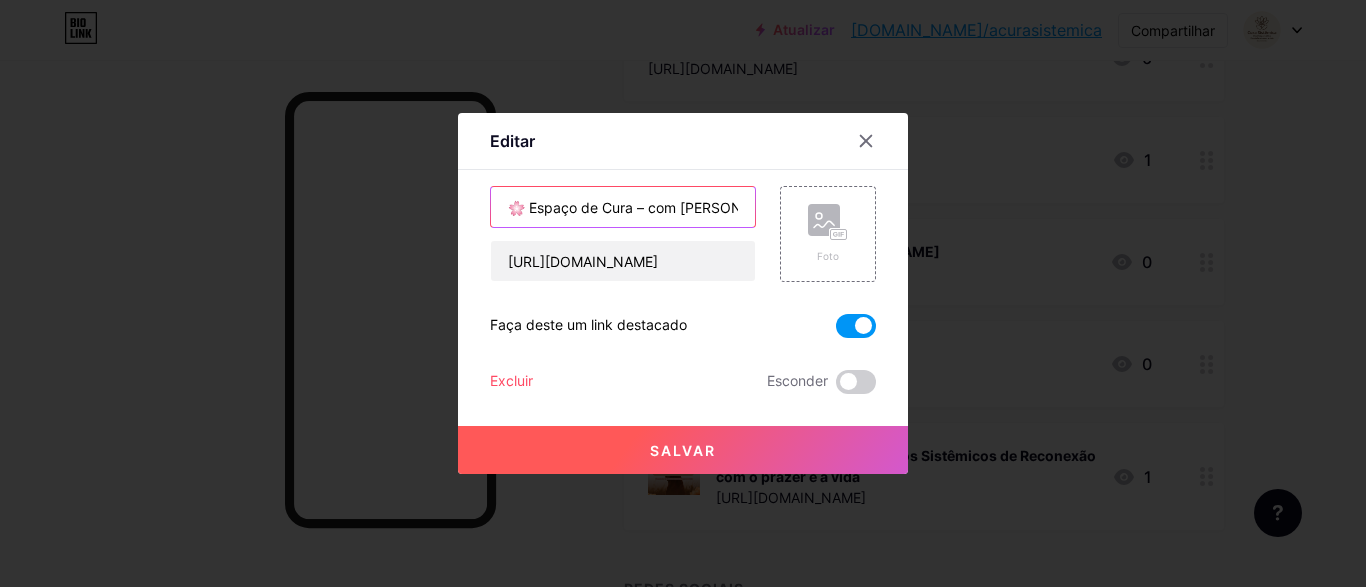 click on "Editar           Contente
YouTube
Reproduza vídeos do YouTube sem sair da sua página.
ADICIONAR
Vimeo
Reproduza vídeos do Vimeo sem sair da sua página.
ADICIONAR
TikTok
Aumente seus seguidores no TikTok
ADICIONAR
Tweet
Incorpore um tweet.
ADICIONAR
Reddit
Exiba seu perfil do Reddit
ADICIONAR
Spotify
Incorpore o Spotify para reproduzir a prévia de uma faixa.
ADICIONAR
Contração muscular
ADICIONAR
ADICIONAR" at bounding box center [683, 293] 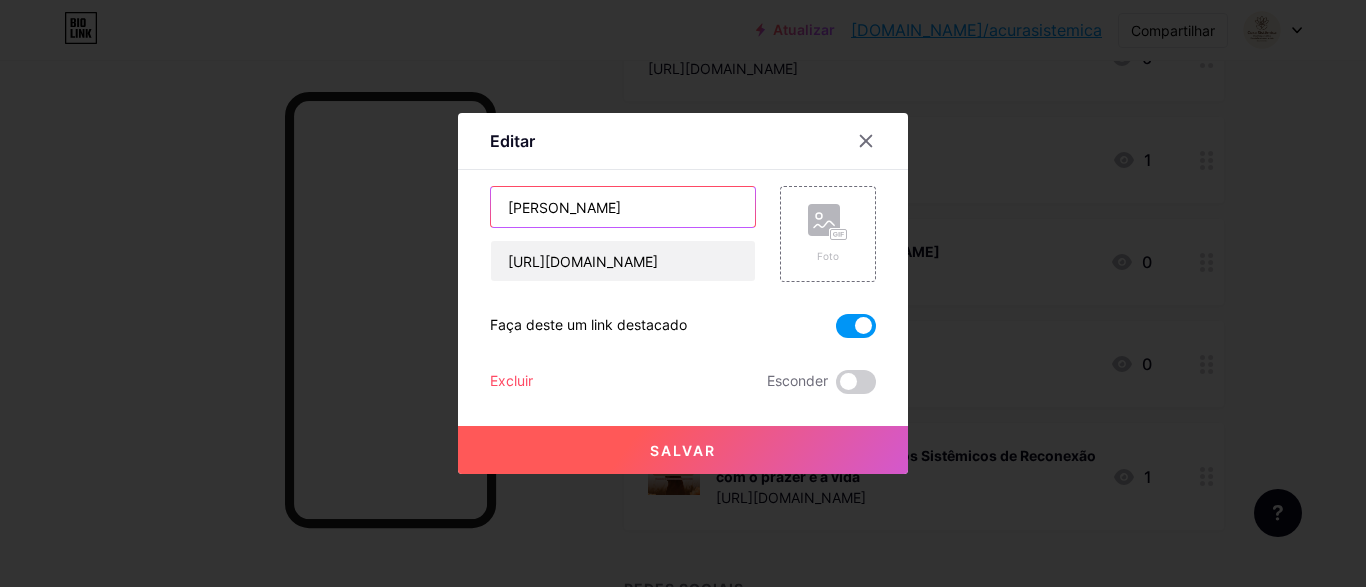type on "[PERSON_NAME]" 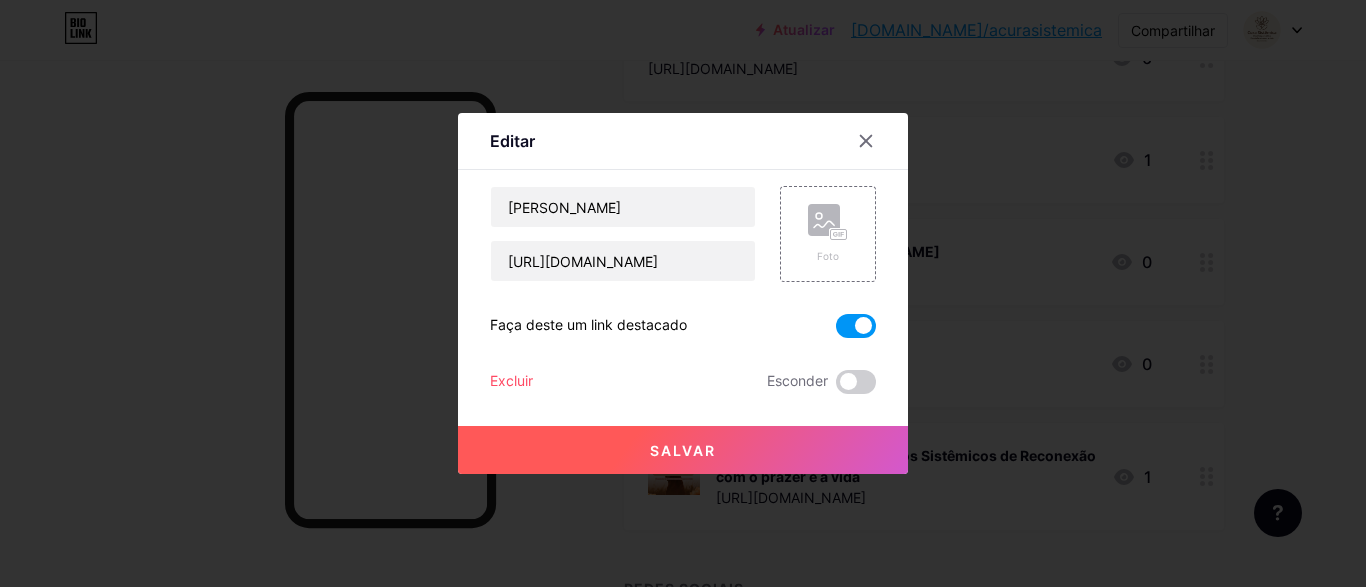 click on "Salvar" at bounding box center [683, 450] 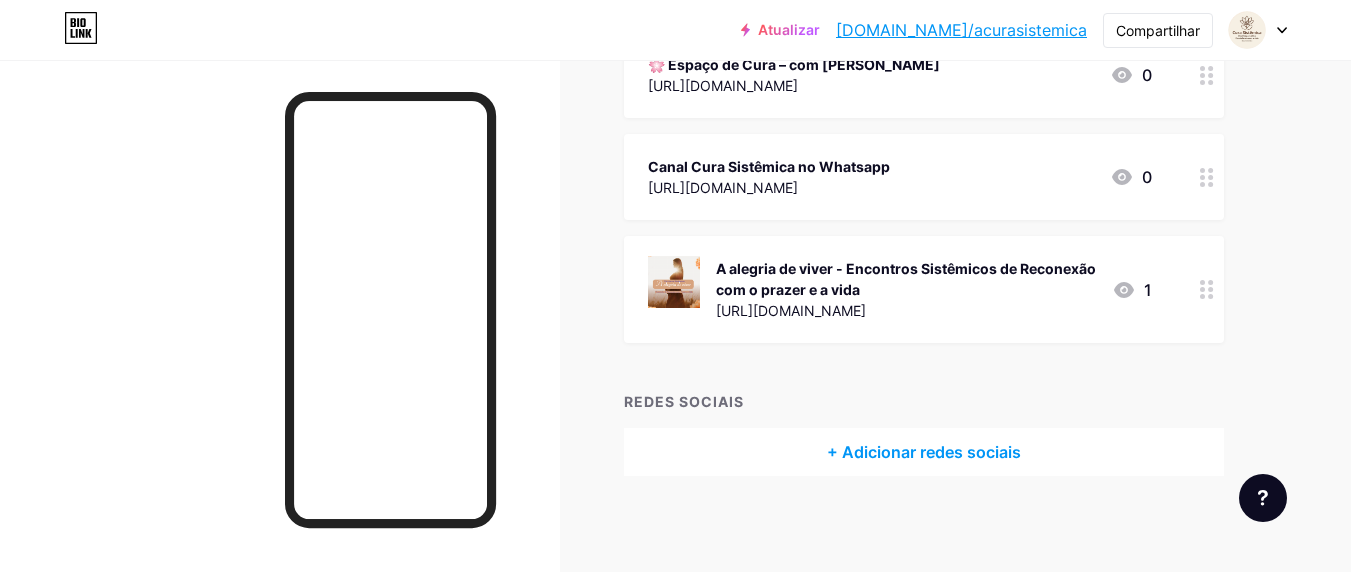 scroll, scrollTop: 490, scrollLeft: 0, axis: vertical 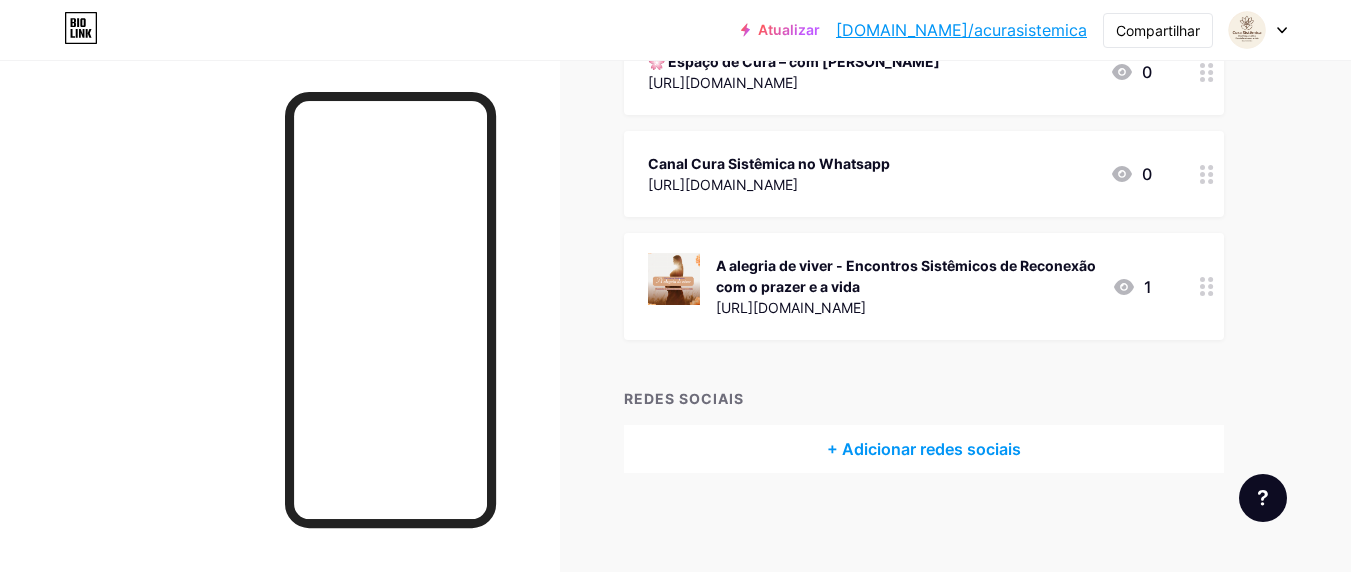 click 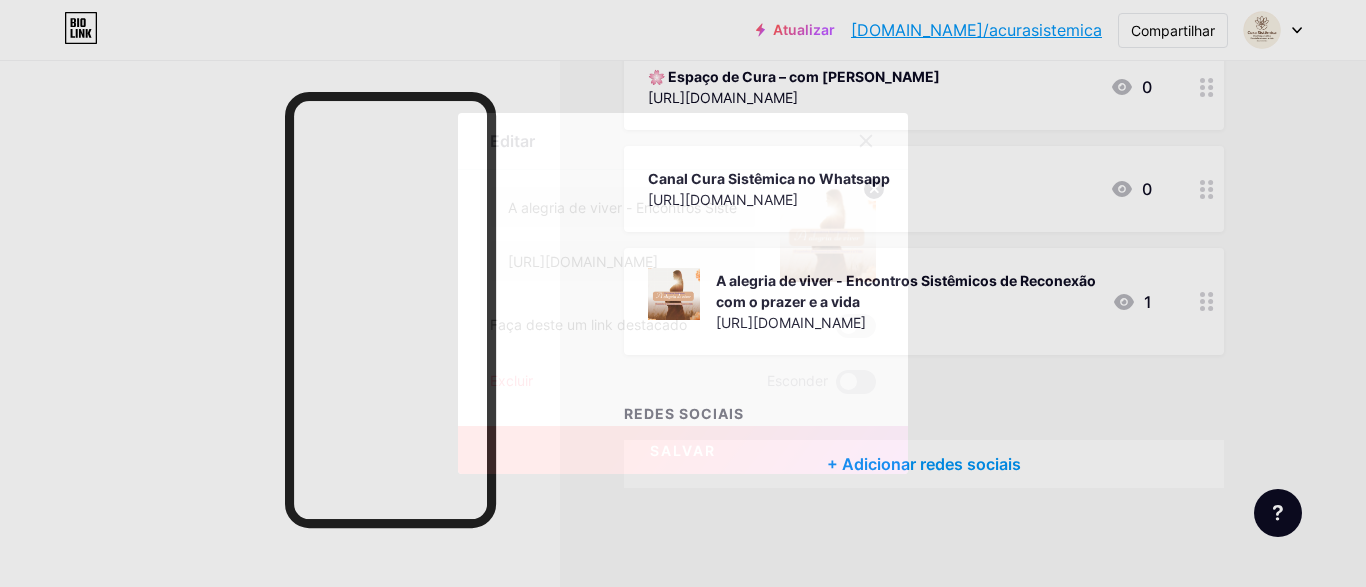 click at bounding box center [856, 382] 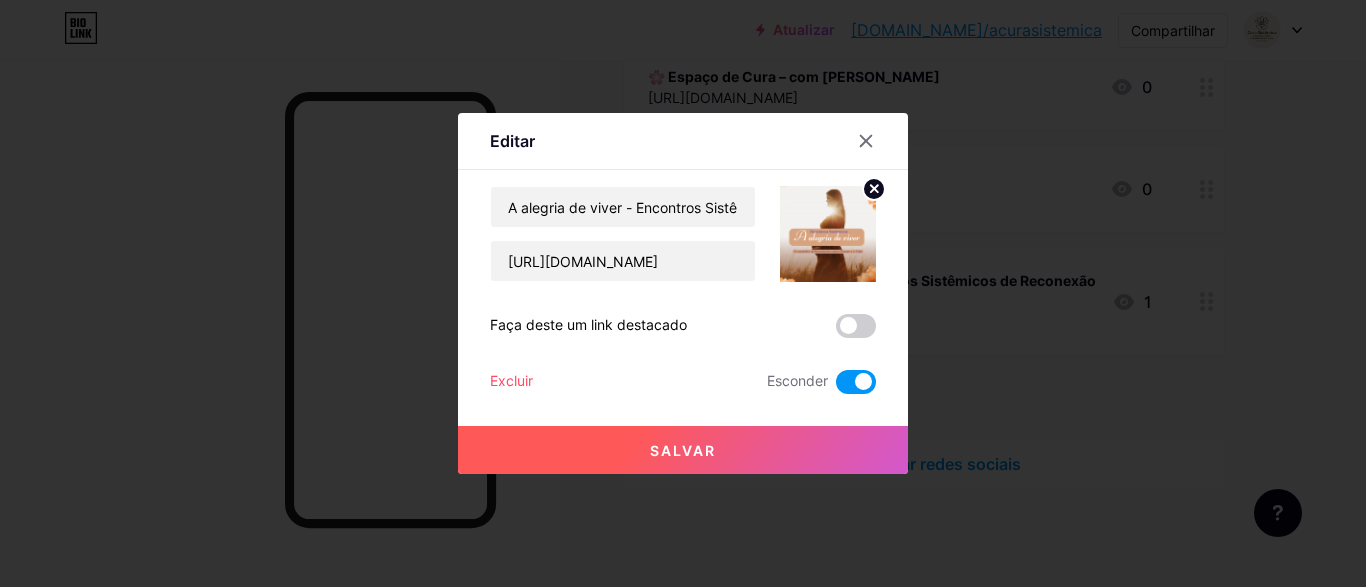 click on "Salvar" at bounding box center (683, 450) 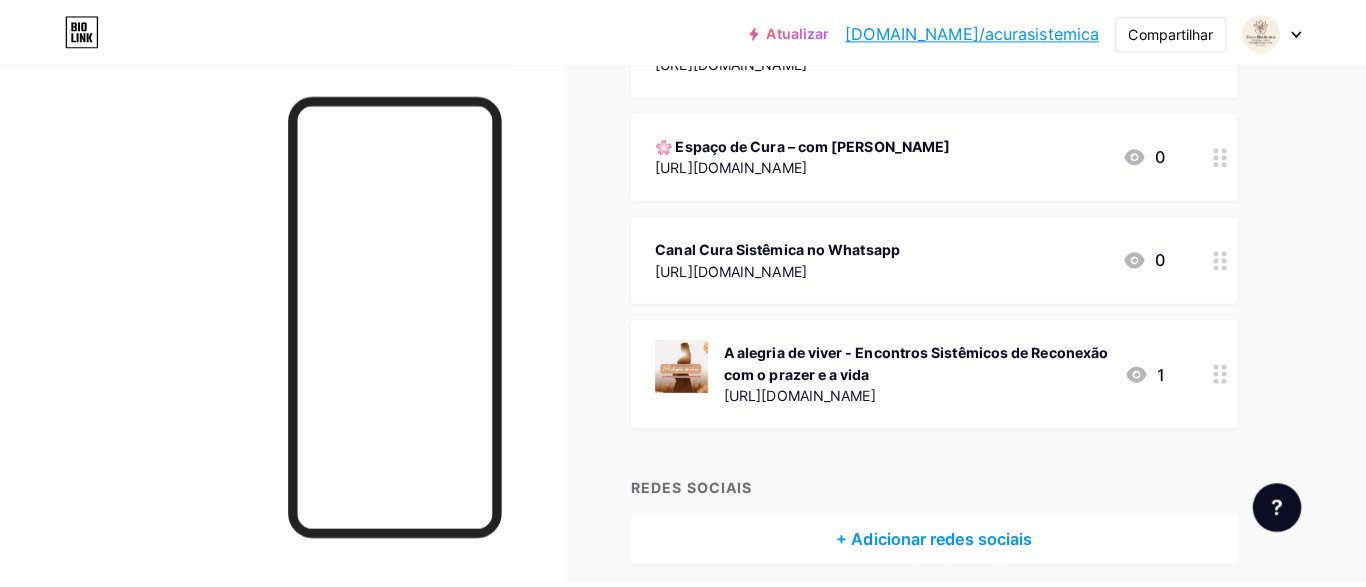 scroll, scrollTop: 375, scrollLeft: 0, axis: vertical 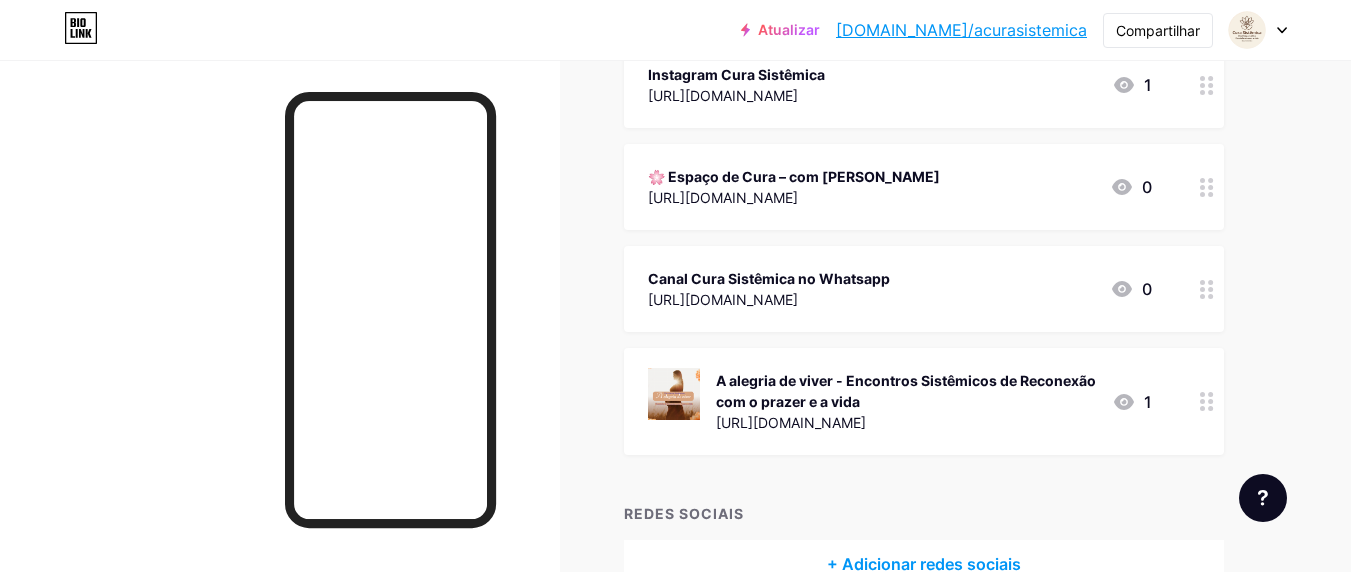 click on "Canal Cura Sistêmica no Whatsapp" at bounding box center (769, 278) 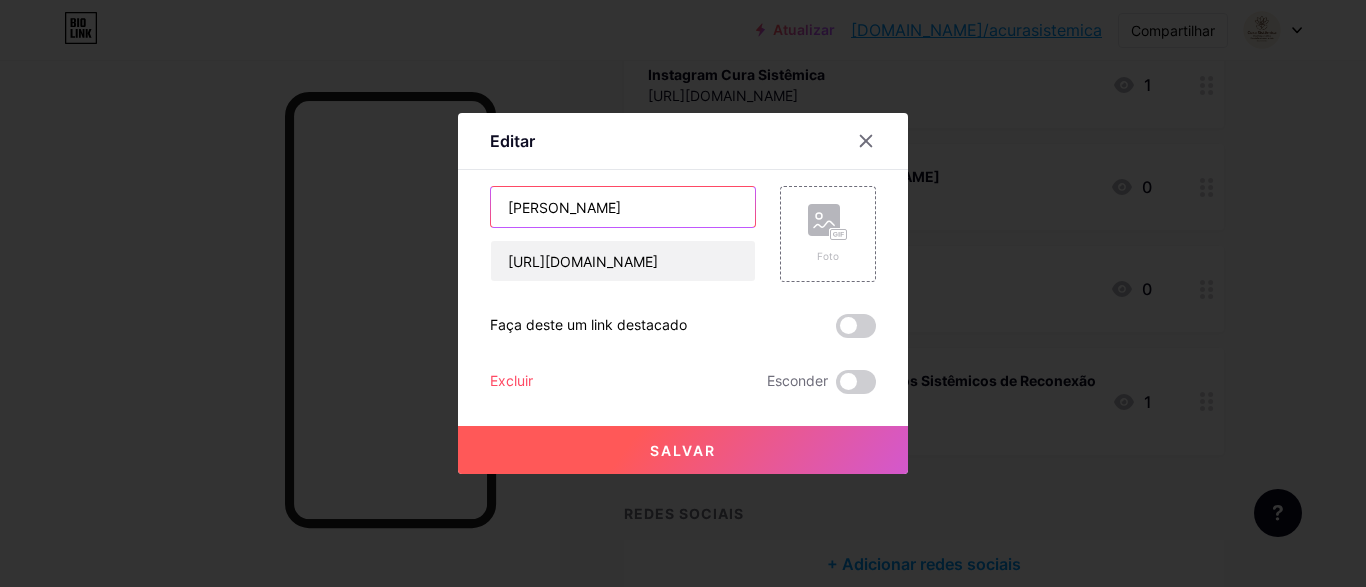 drag, startPoint x: 677, startPoint y: 209, endPoint x: 486, endPoint y: 198, distance: 191.3165 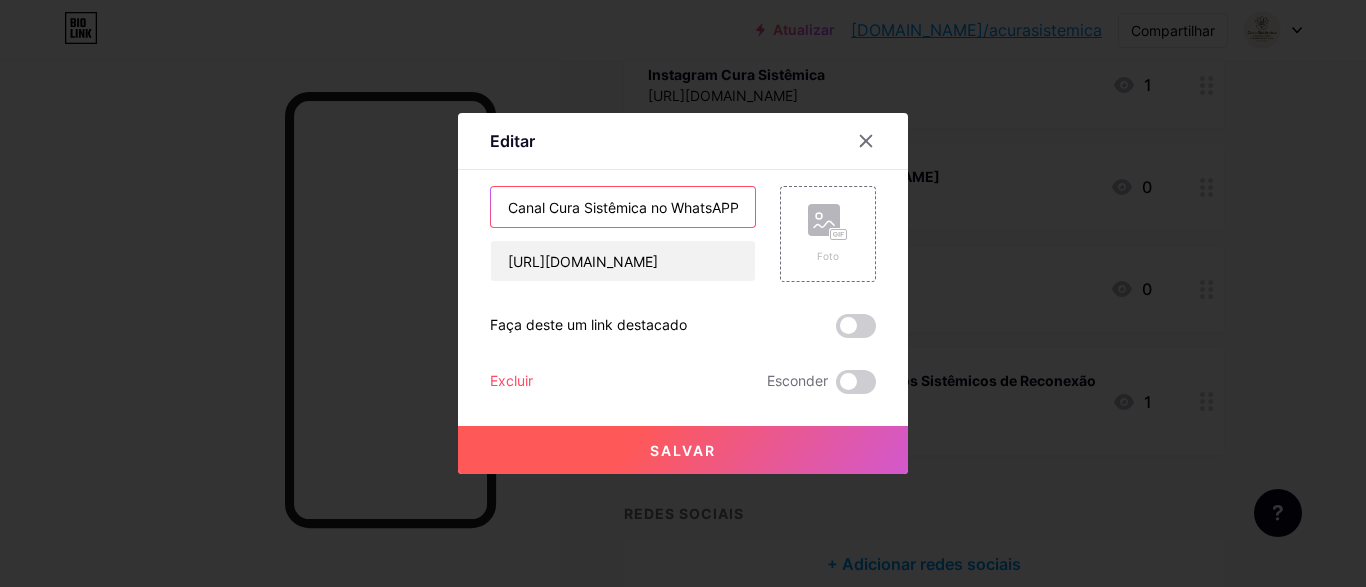 scroll, scrollTop: 0, scrollLeft: 6, axis: horizontal 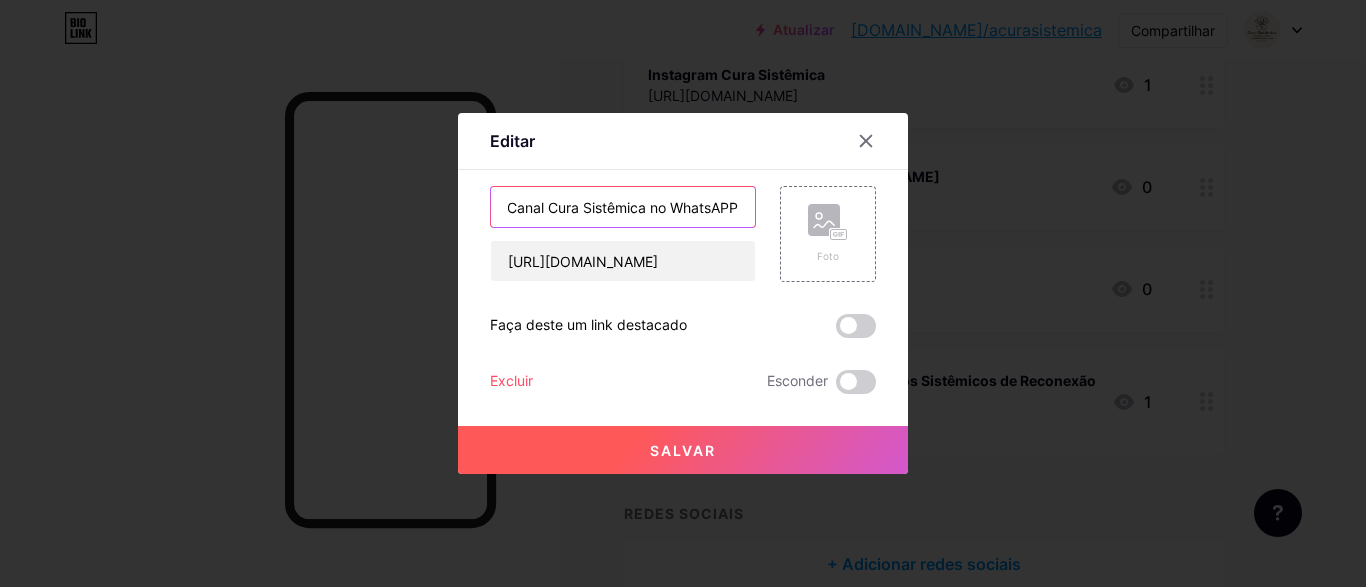 type on "Canal Cura Sistêmica no WhatsAPP" 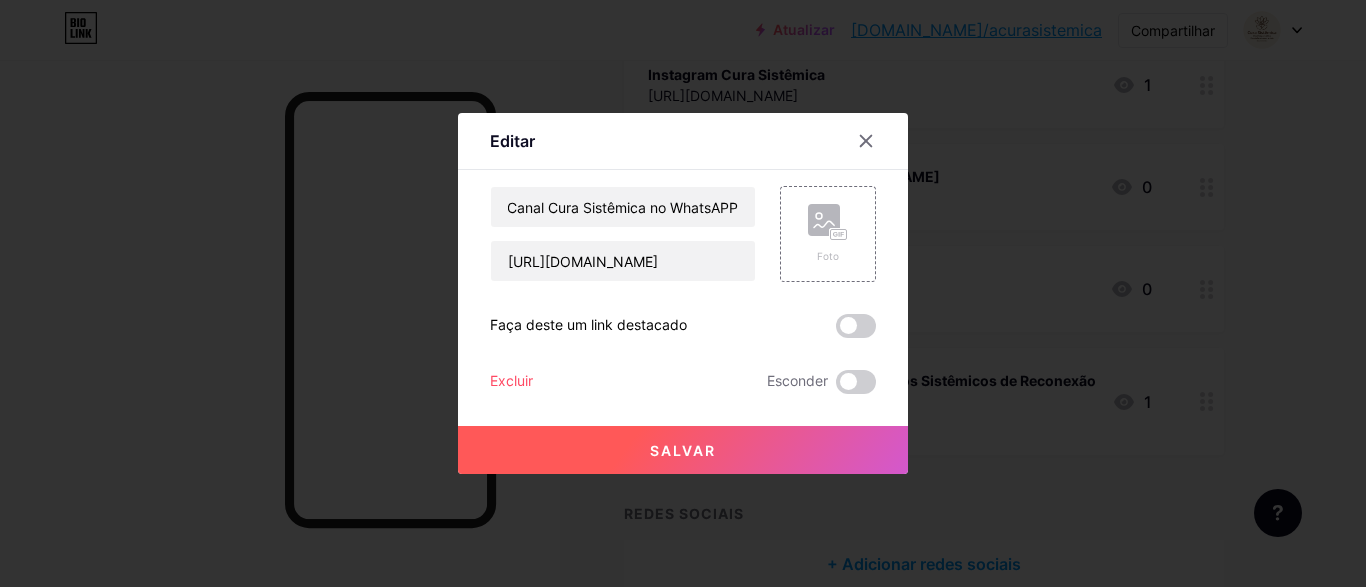 click on "Salvar" at bounding box center (683, 450) 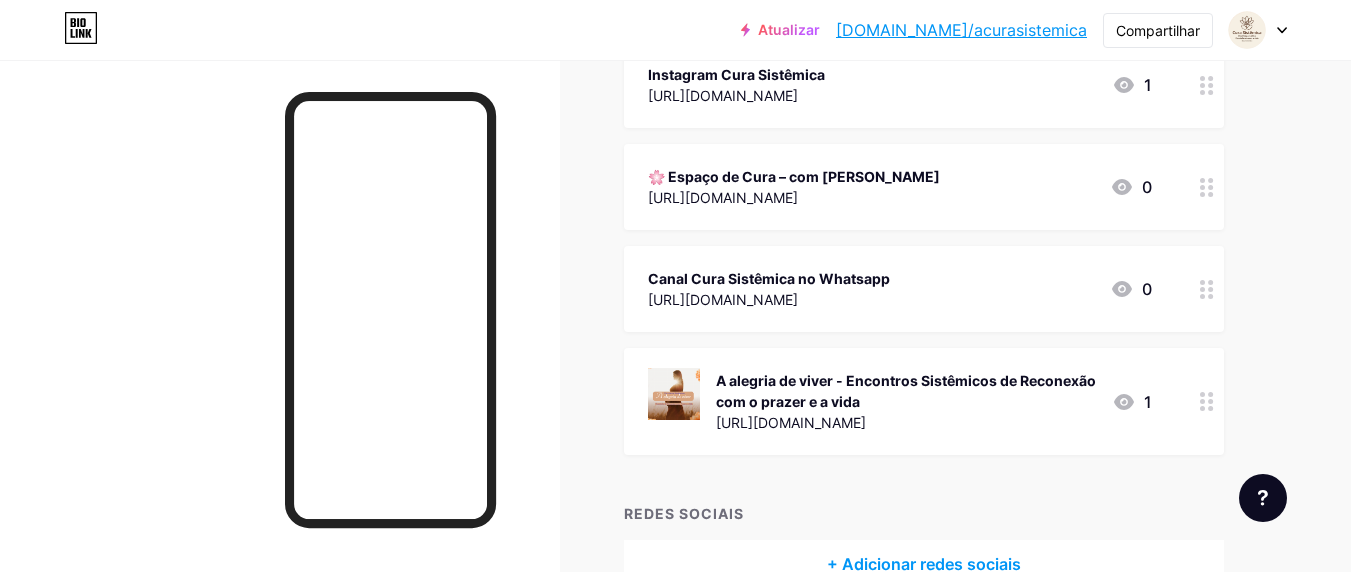 click on "Canal Cura Sistêmica no Whatsapp" at bounding box center [769, 278] 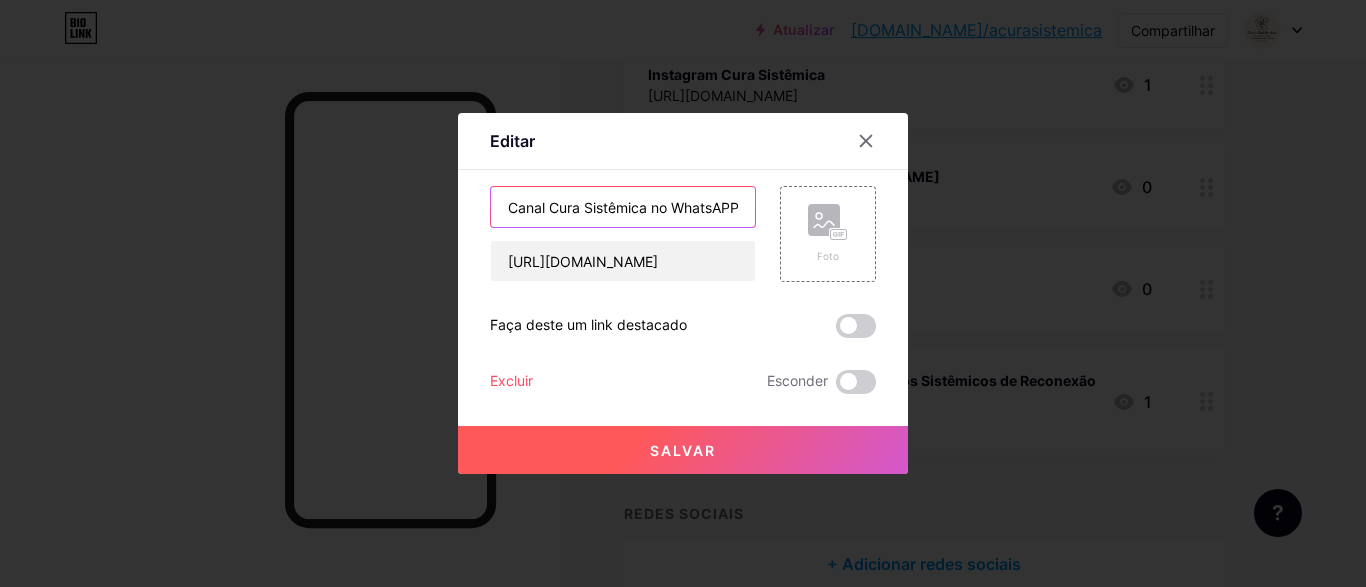 click on "Canal Cura Sistêmica no WhatsAPP" at bounding box center (623, 207) 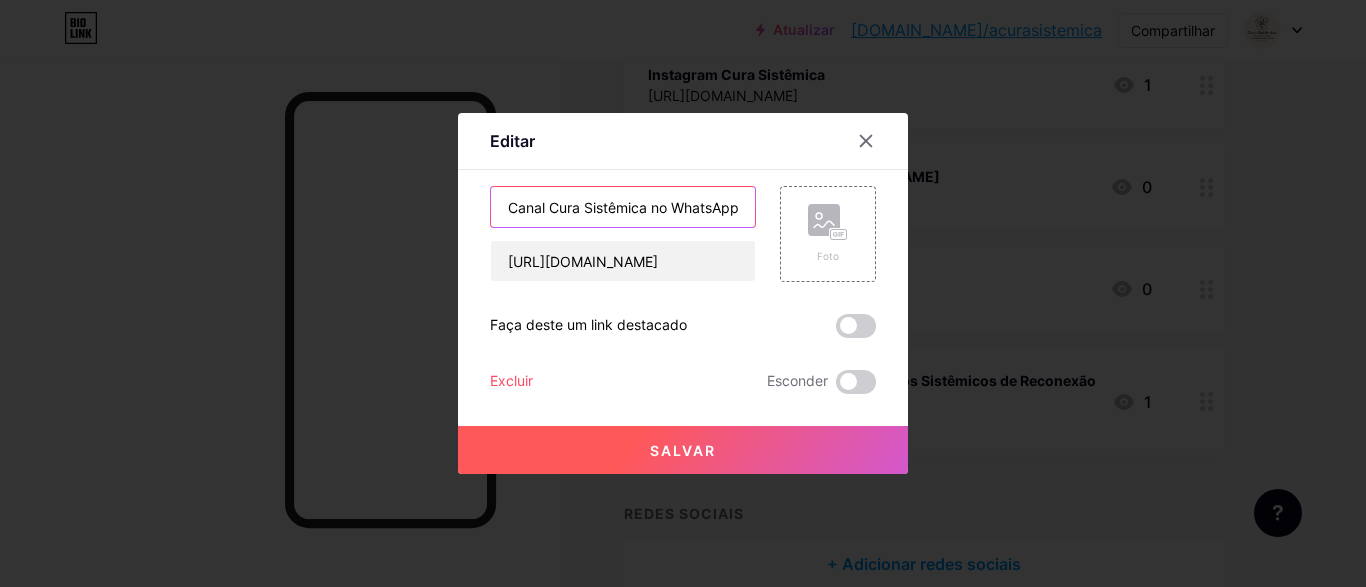 scroll, scrollTop: 0, scrollLeft: 3, axis: horizontal 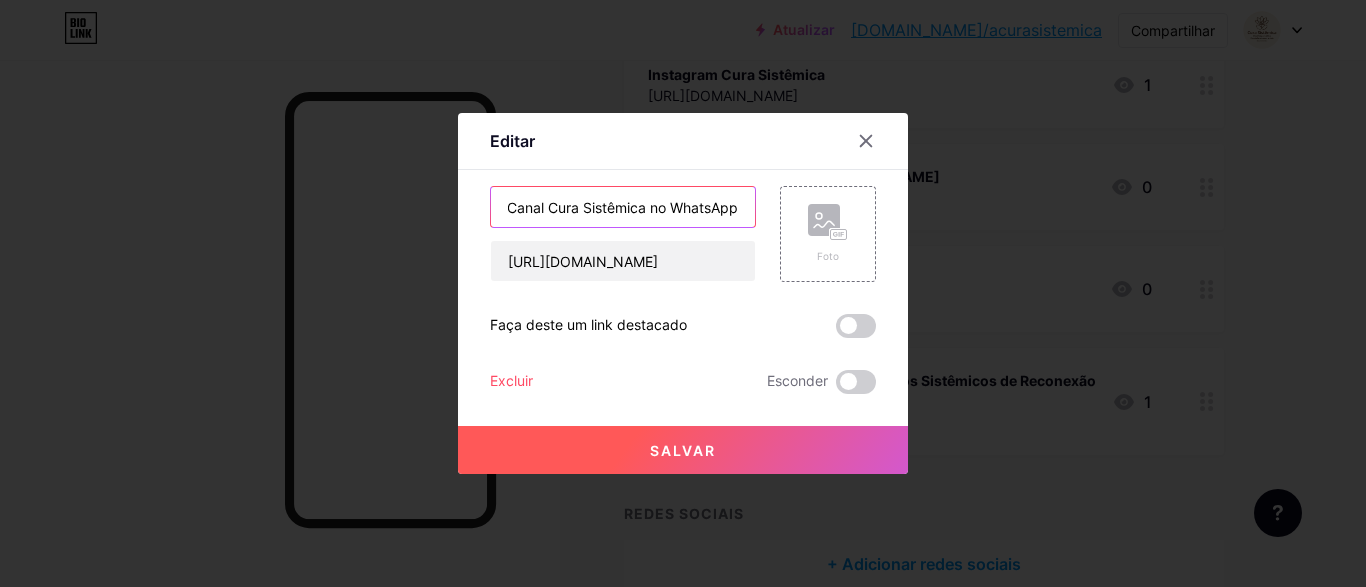 type on "Canal Cura Sistêmica no WhatsApp" 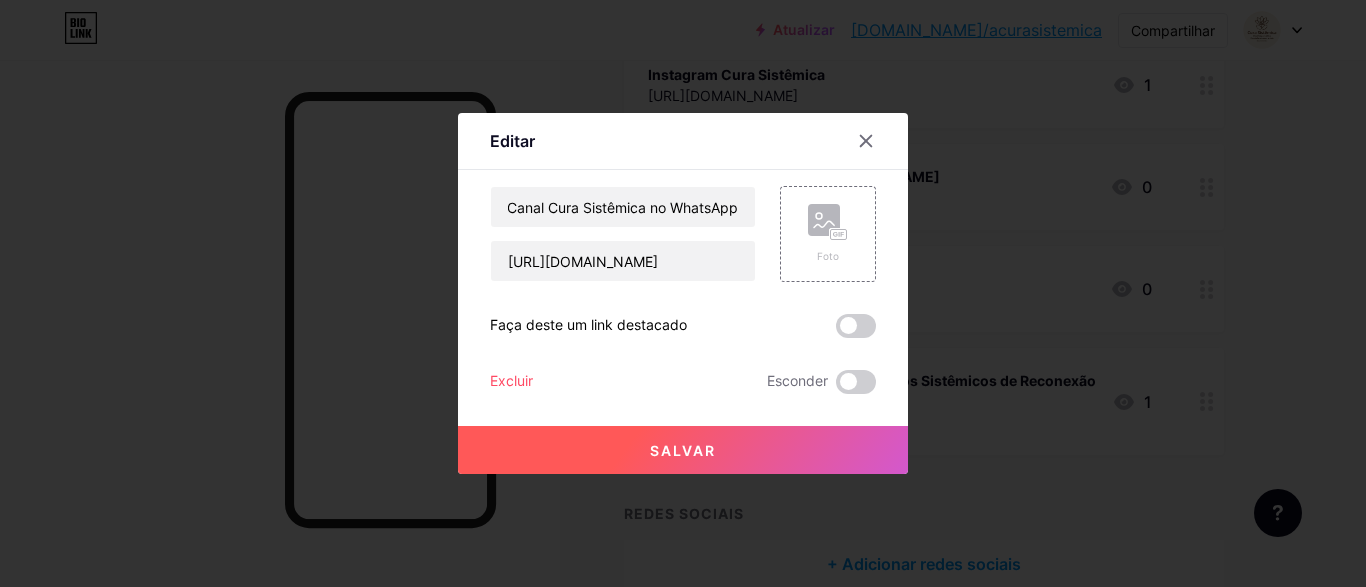 click on "Salvar" at bounding box center [683, 450] 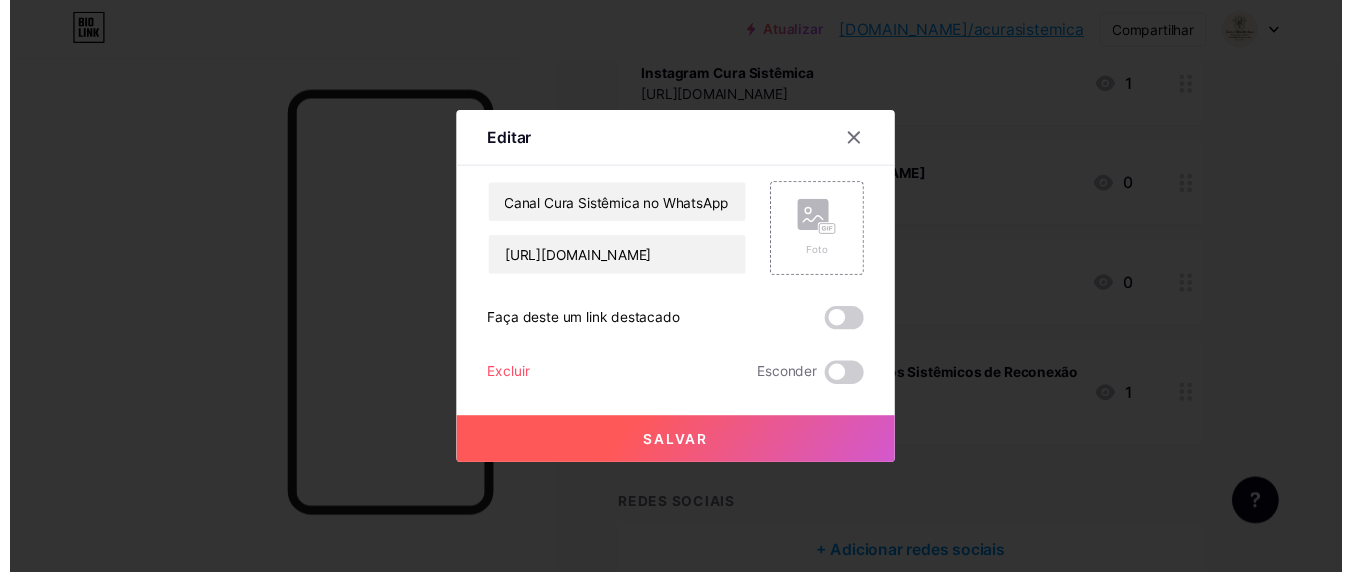 scroll, scrollTop: 0, scrollLeft: 0, axis: both 